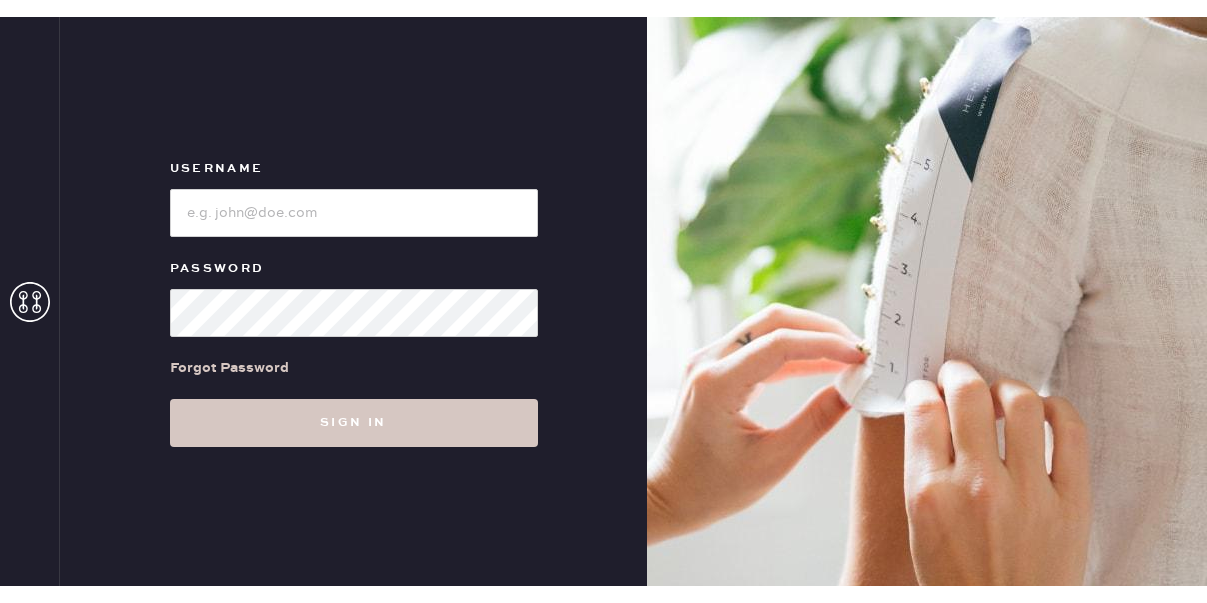 scroll, scrollTop: 0, scrollLeft: 0, axis: both 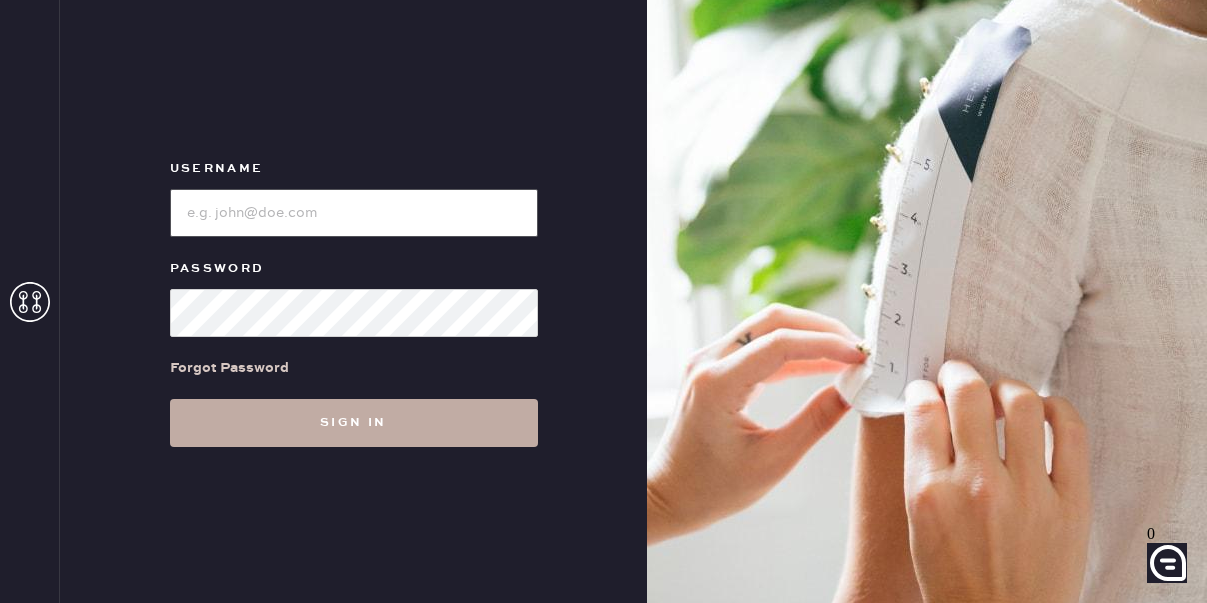 type on "reformationfillmore" 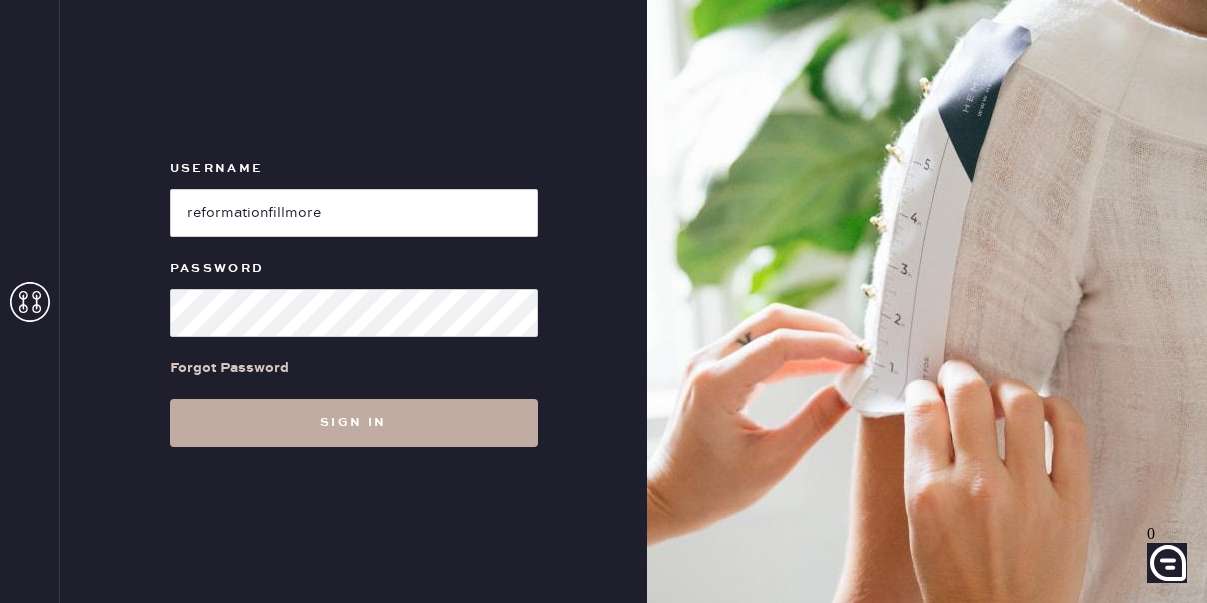 click on "Sign in" at bounding box center (354, 423) 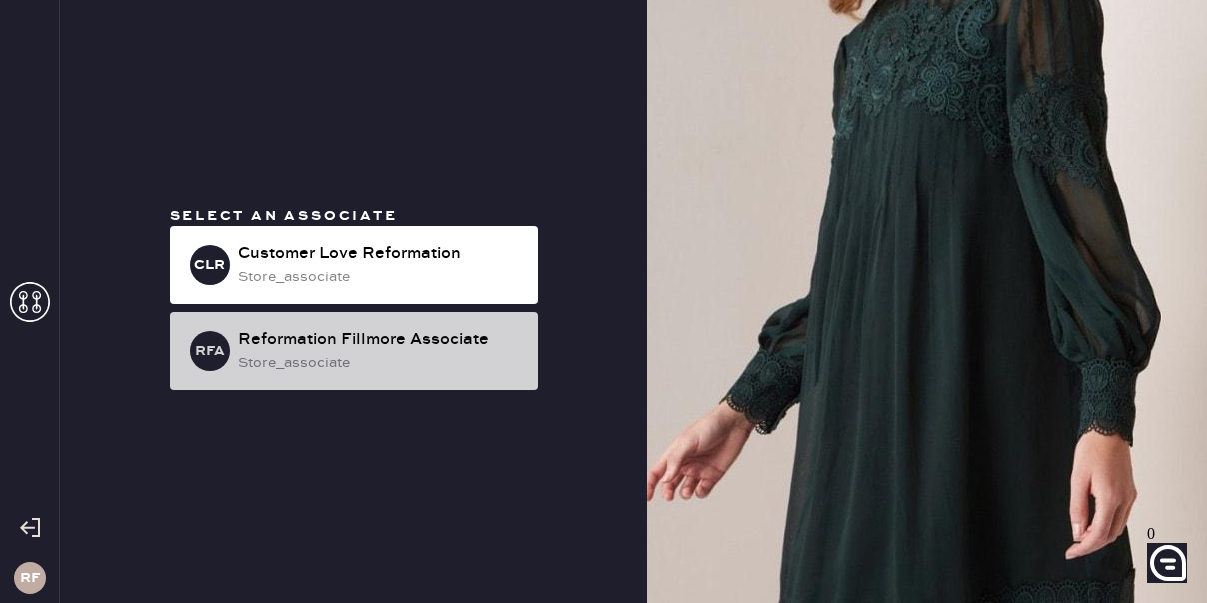 click on "store_associate" at bounding box center [380, 277] 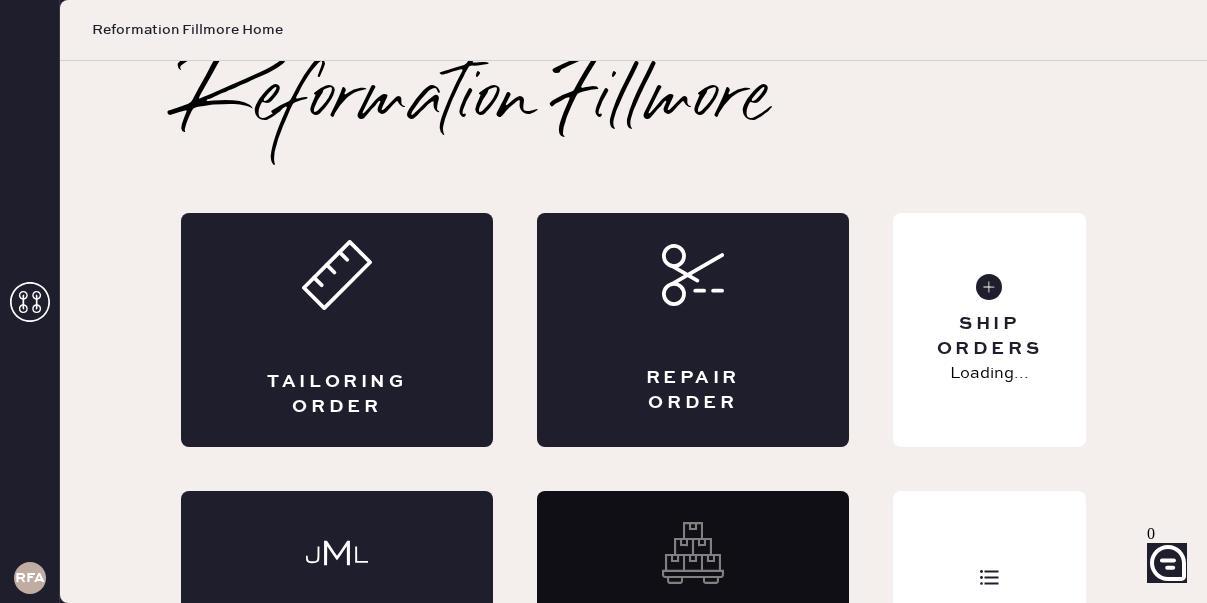 scroll, scrollTop: 74, scrollLeft: 0, axis: vertical 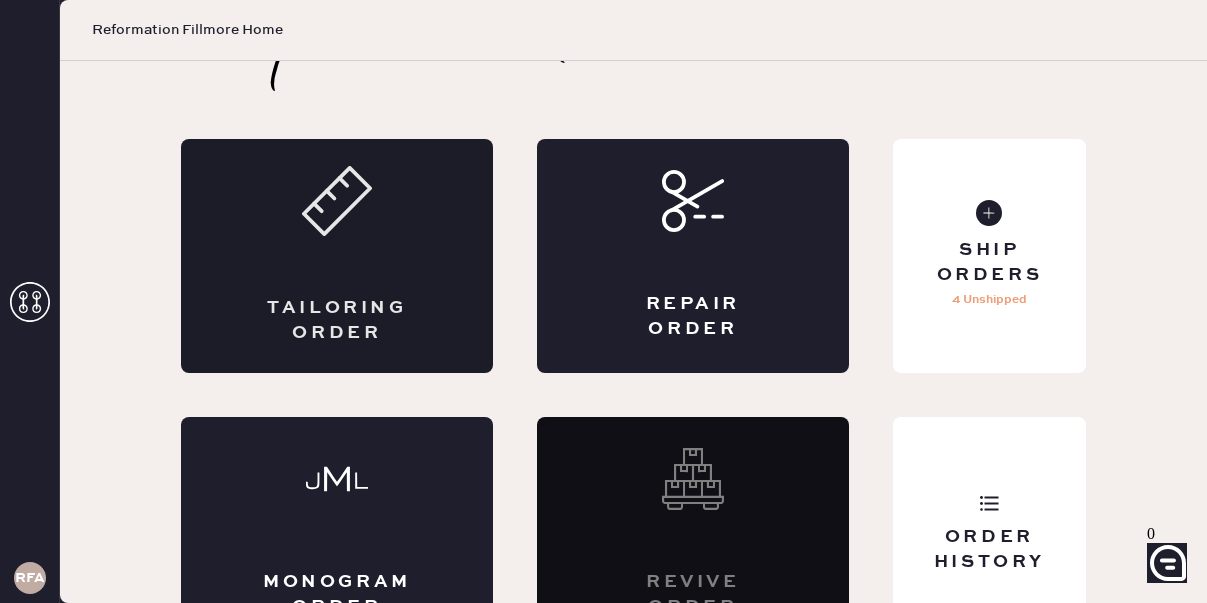 click on "Tailoring Order" at bounding box center [337, 256] 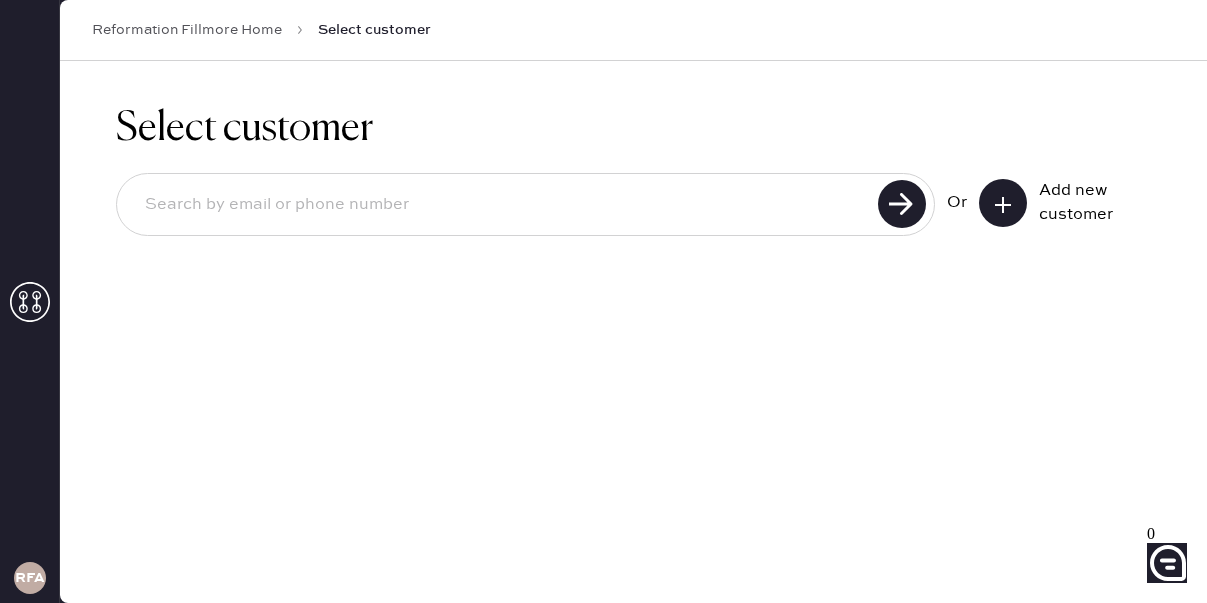 click at bounding box center (1003, 203) 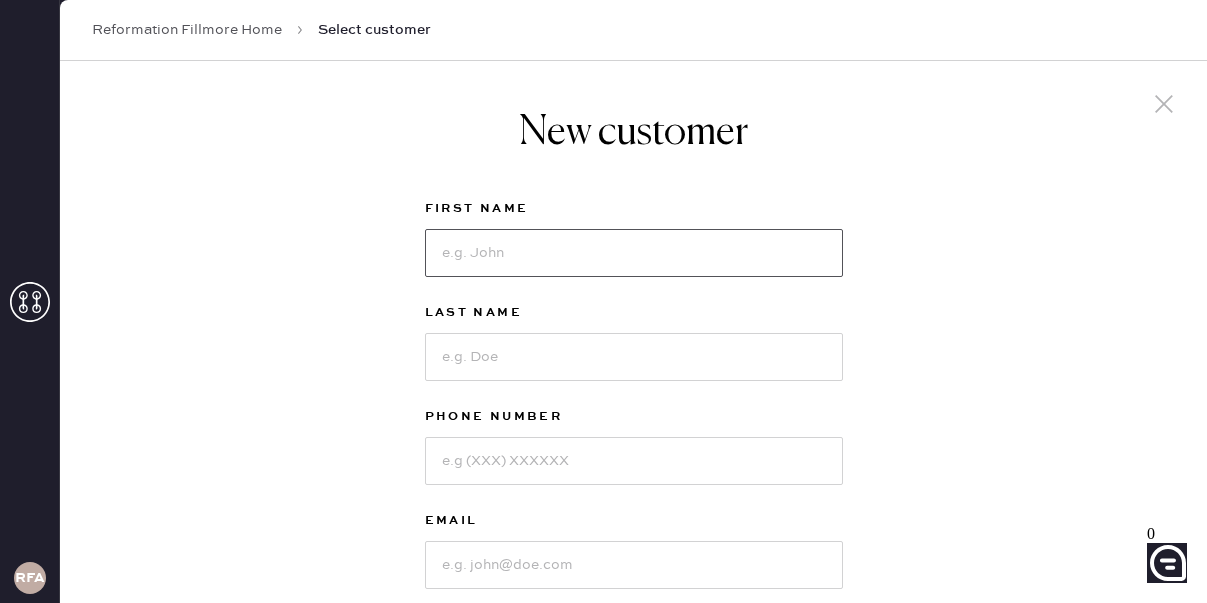 click at bounding box center (634, 253) 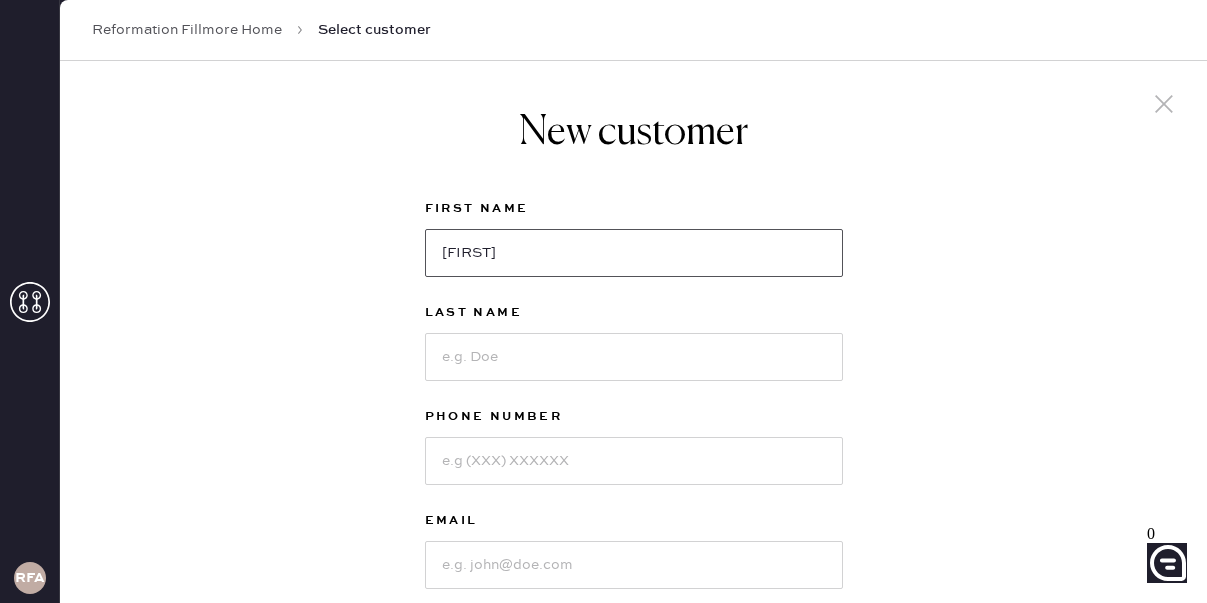 type on "[FIRST]" 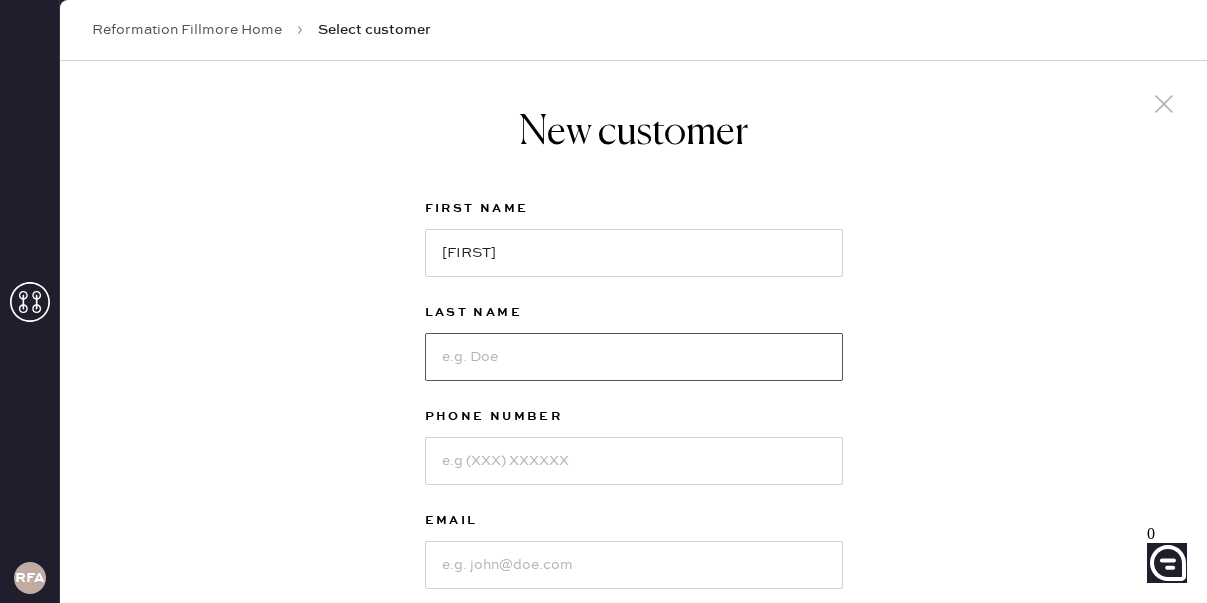 click at bounding box center [634, 357] 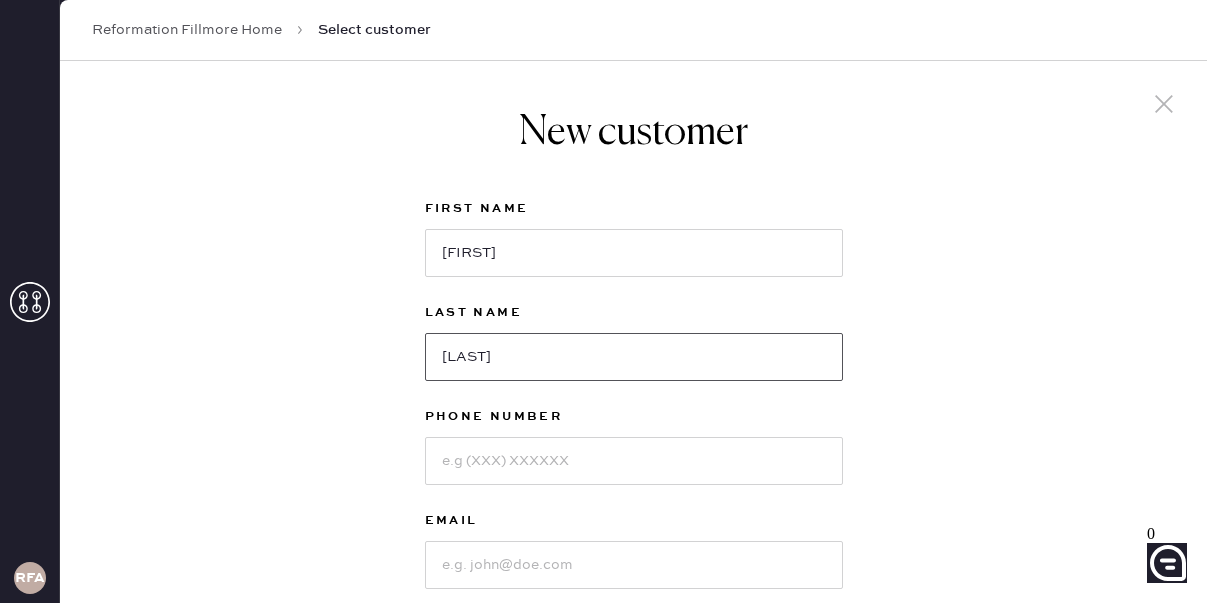 type on "[LAST]" 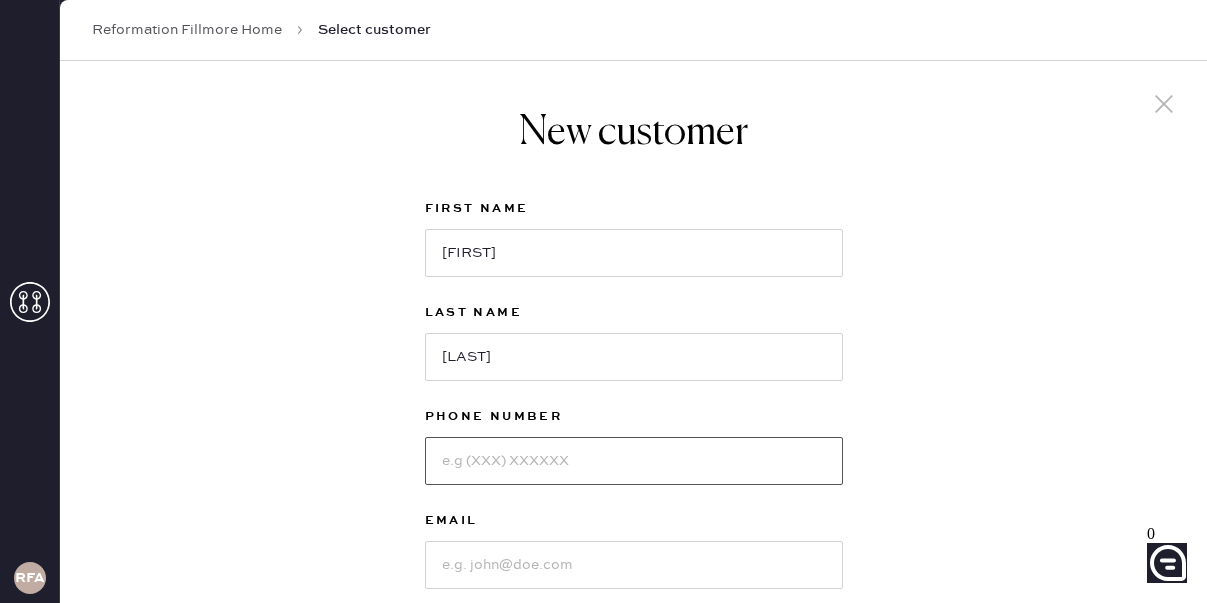 click at bounding box center (634, 461) 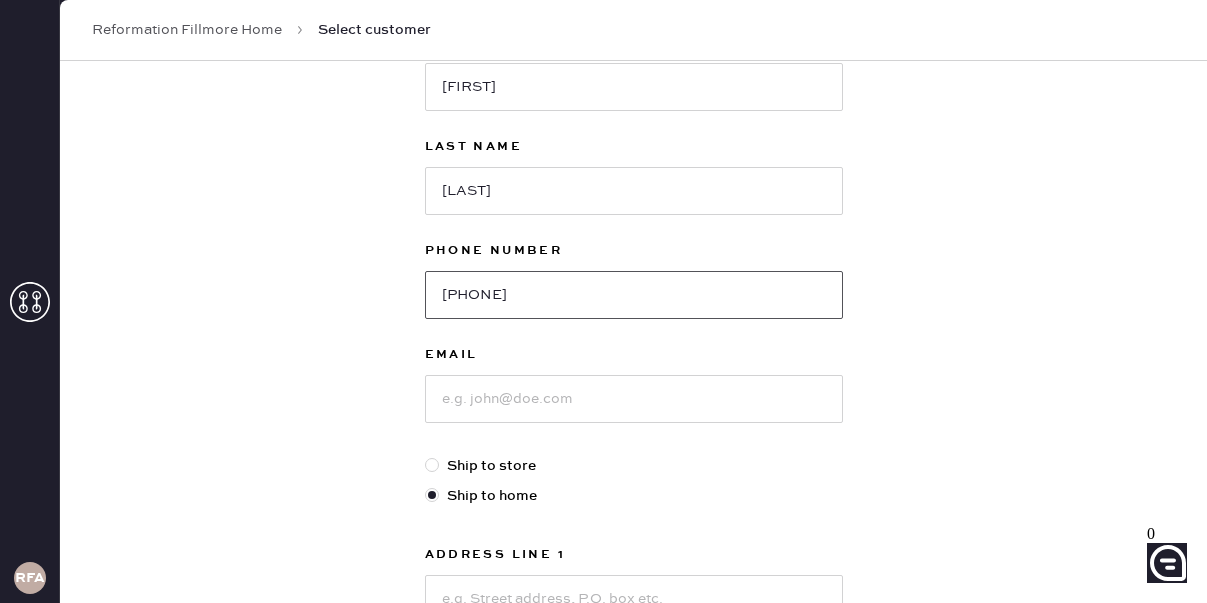 scroll, scrollTop: 169, scrollLeft: 0, axis: vertical 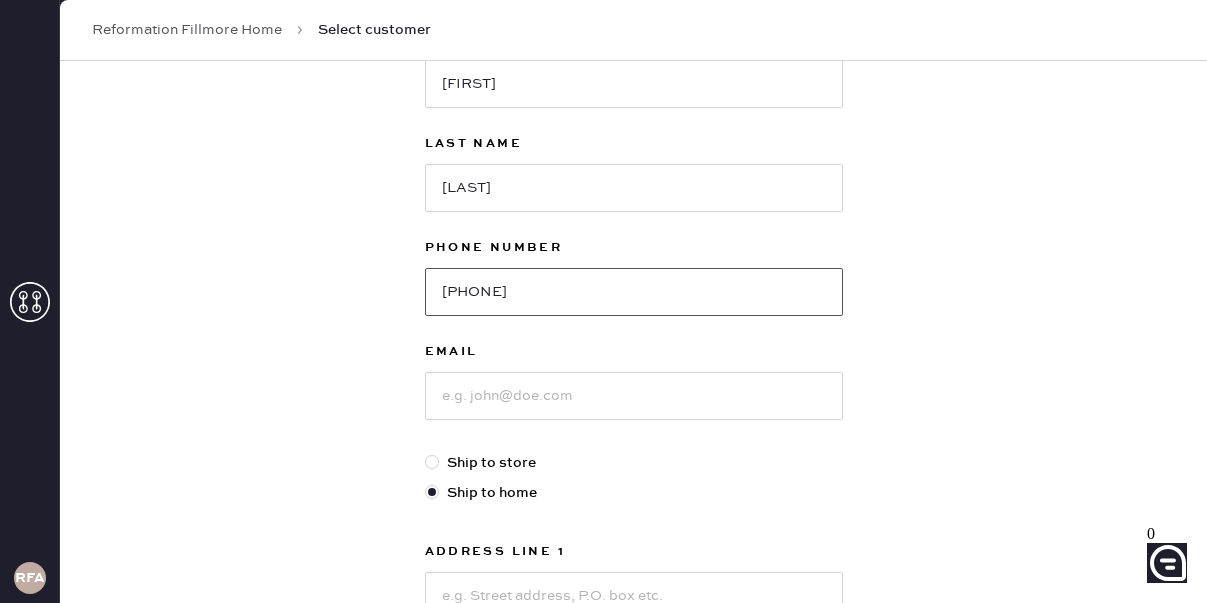 type on "[PHONE]" 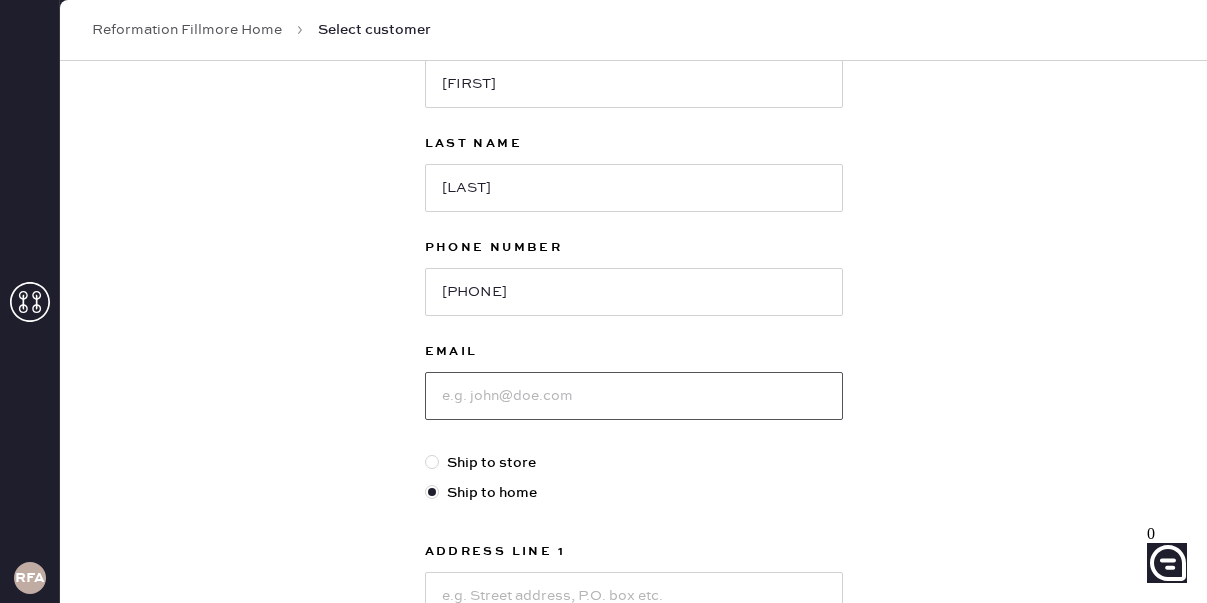 click at bounding box center [634, 396] 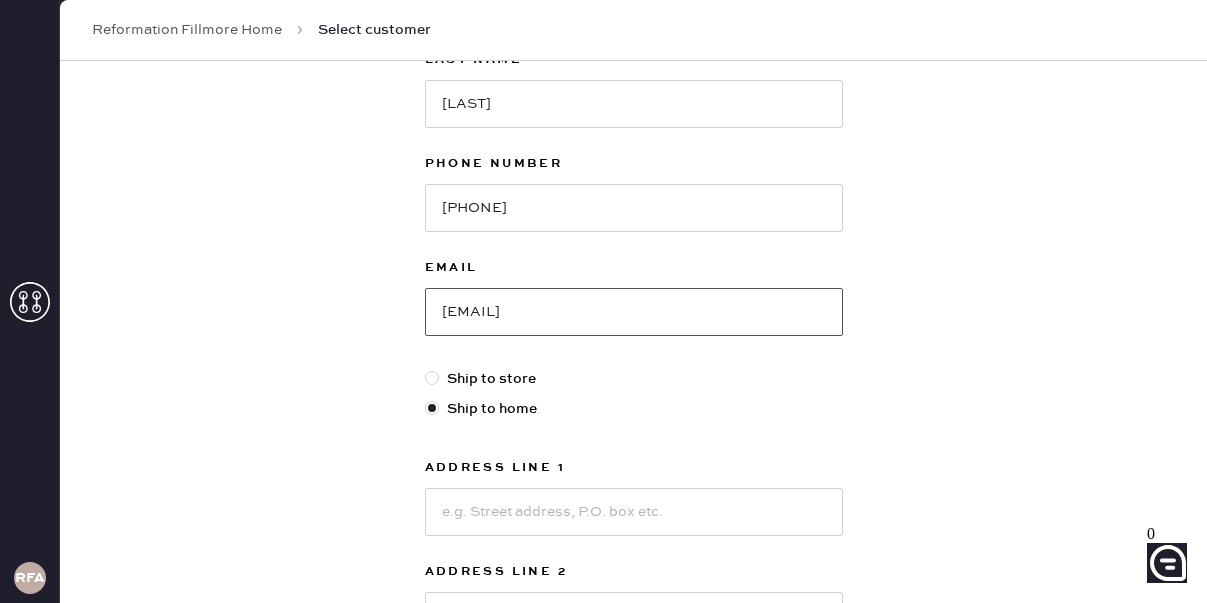 scroll, scrollTop: 257, scrollLeft: 0, axis: vertical 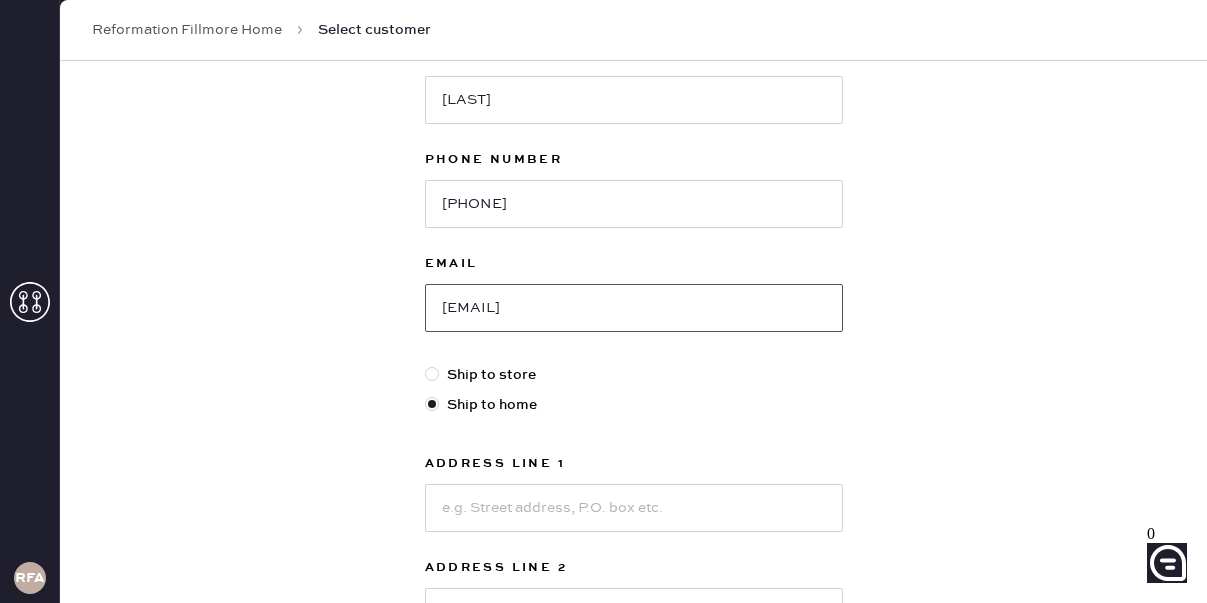 type on "[EMAIL]" 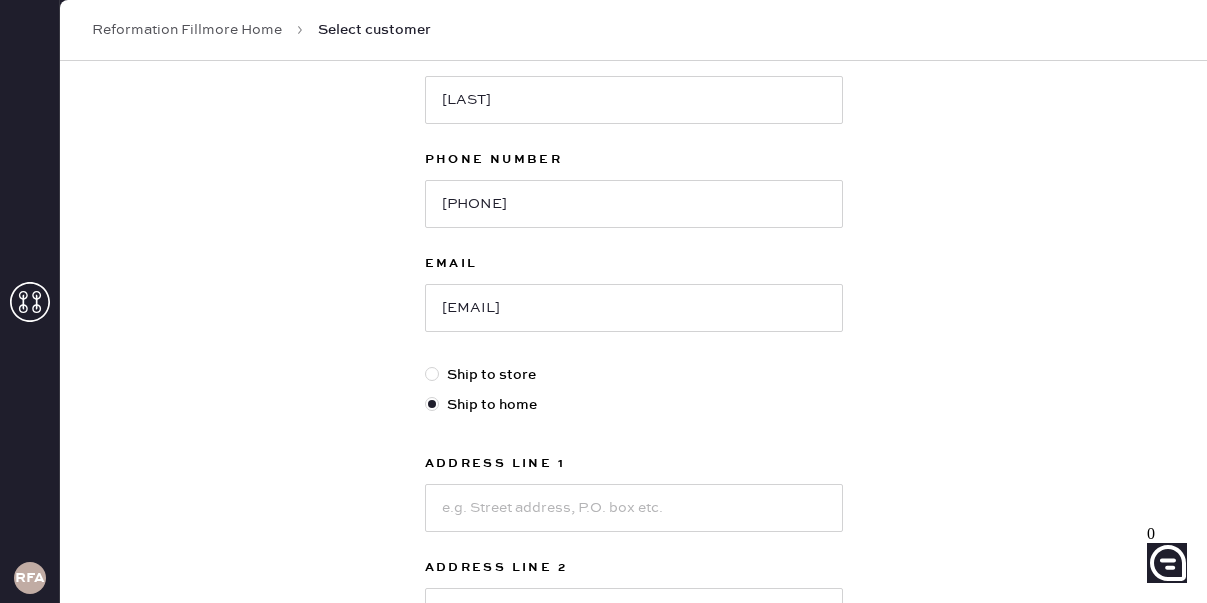 click at bounding box center (432, 374) 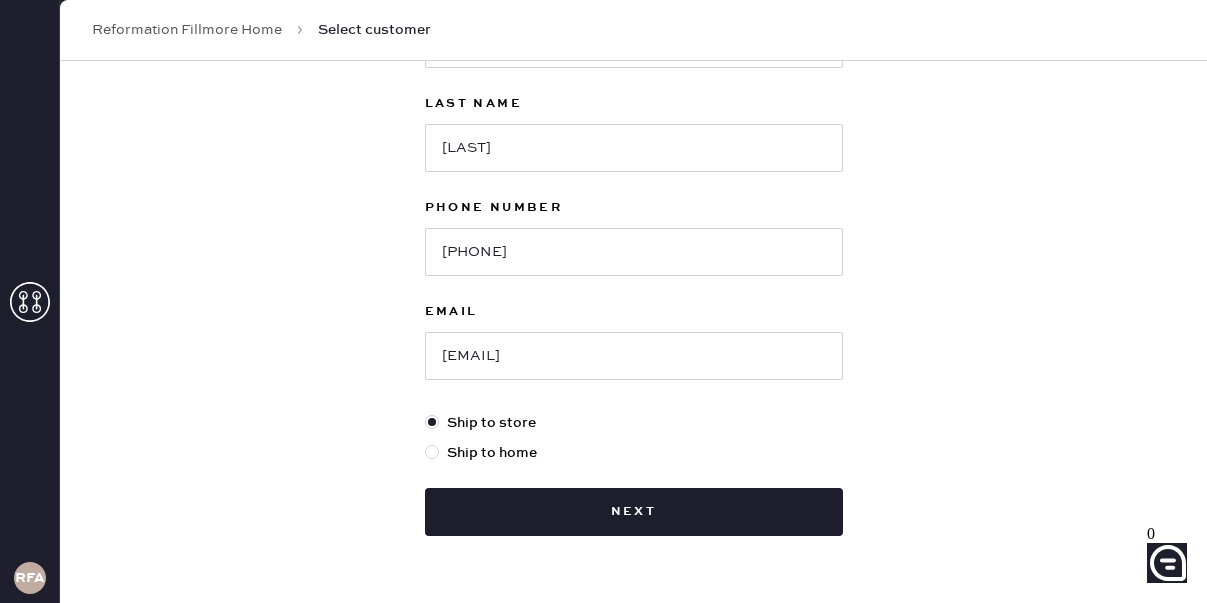 scroll, scrollTop: 239, scrollLeft: 0, axis: vertical 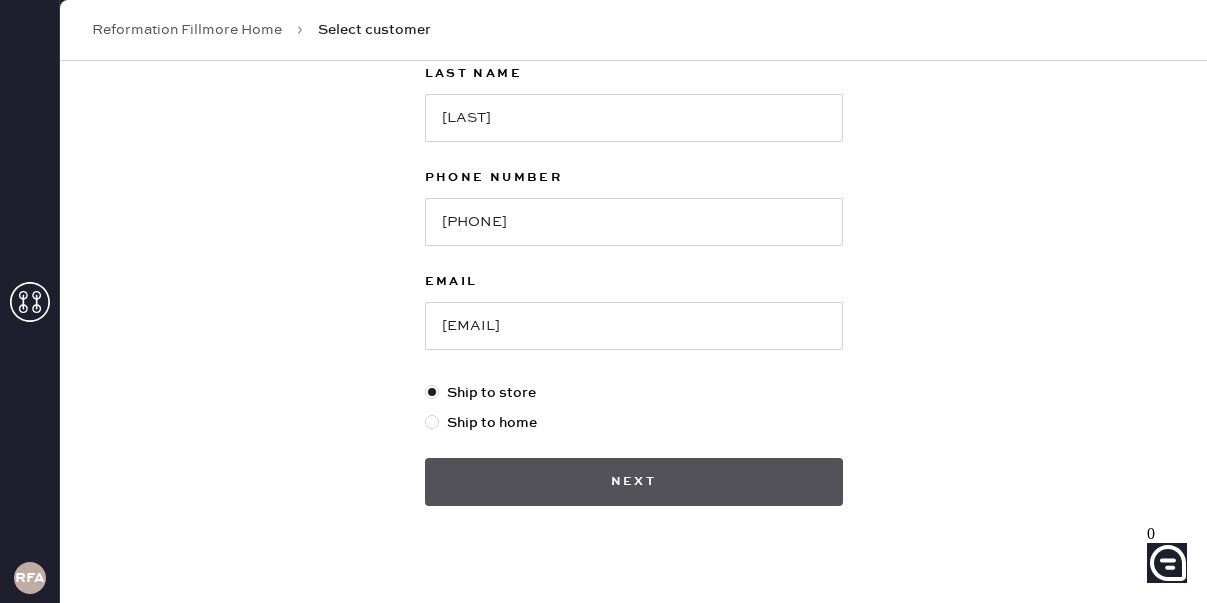 click on "Next" at bounding box center [634, 482] 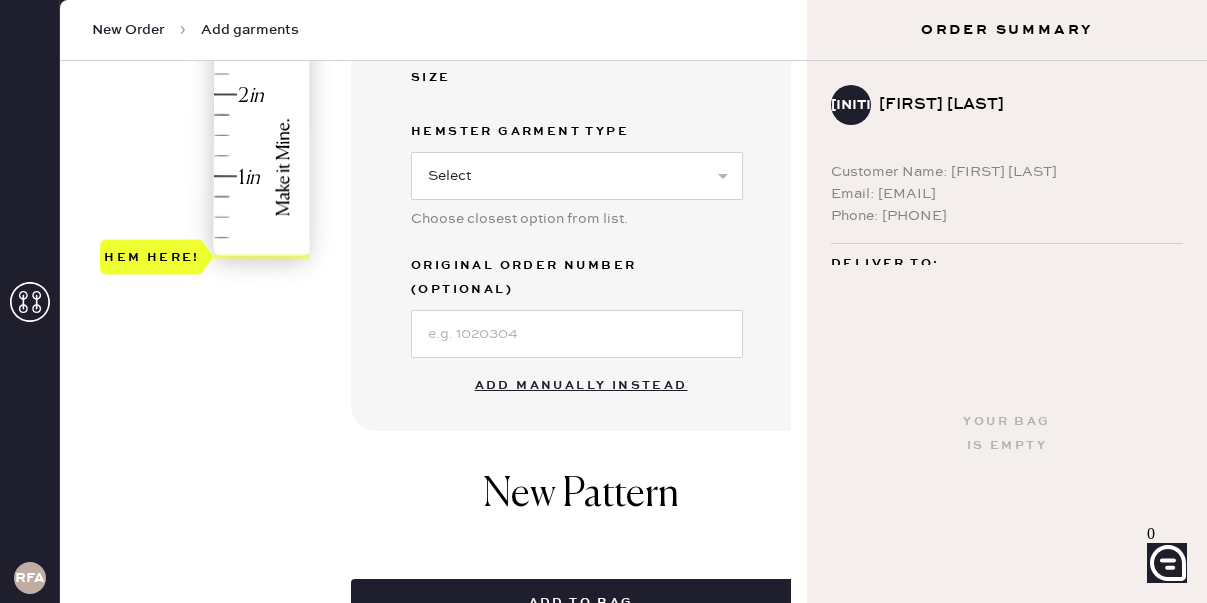 scroll, scrollTop: 615, scrollLeft: 0, axis: vertical 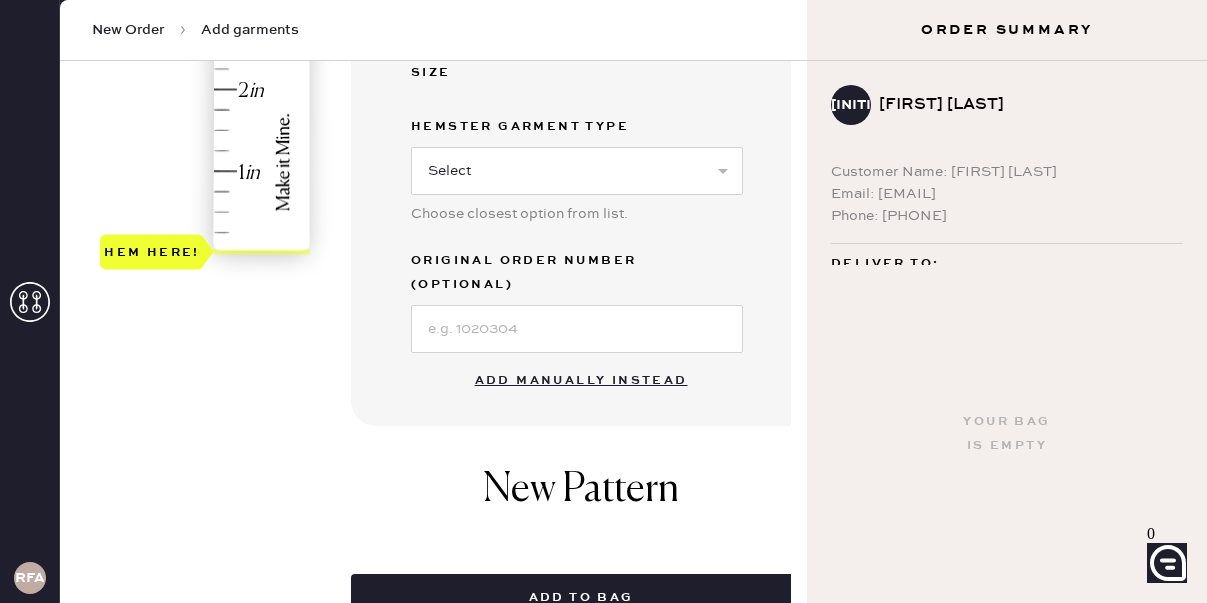click on "Add manually instead" at bounding box center [581, 381] 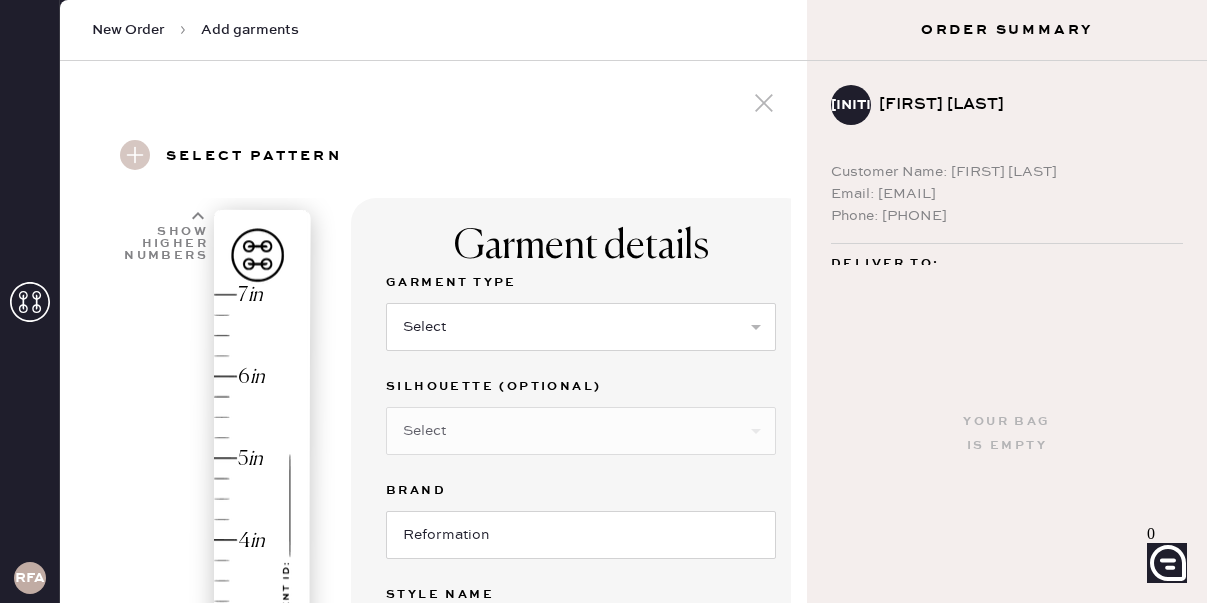 scroll, scrollTop: 29, scrollLeft: 0, axis: vertical 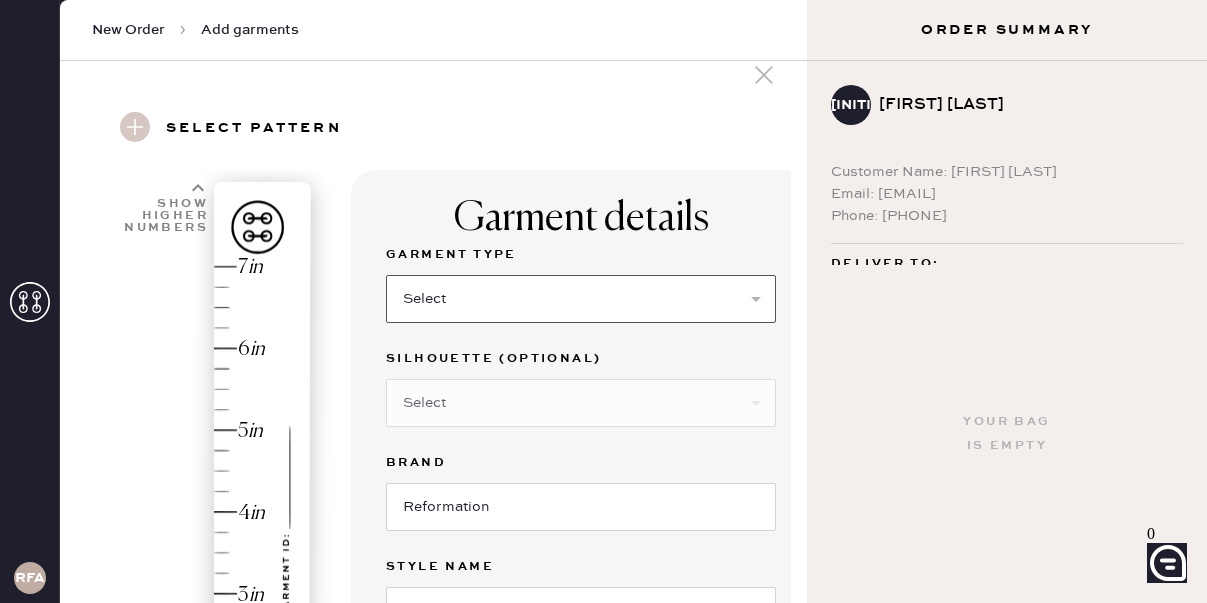 click on "Select Basic Skirt Jeans Leggings Pants Shorts Basic Sleeved Dress Basic Sleeveless Dress Basic Strap Dress Strap Jumpsuit Button Down Top Sleeved Top Sleeveless Top" at bounding box center (581, 299) 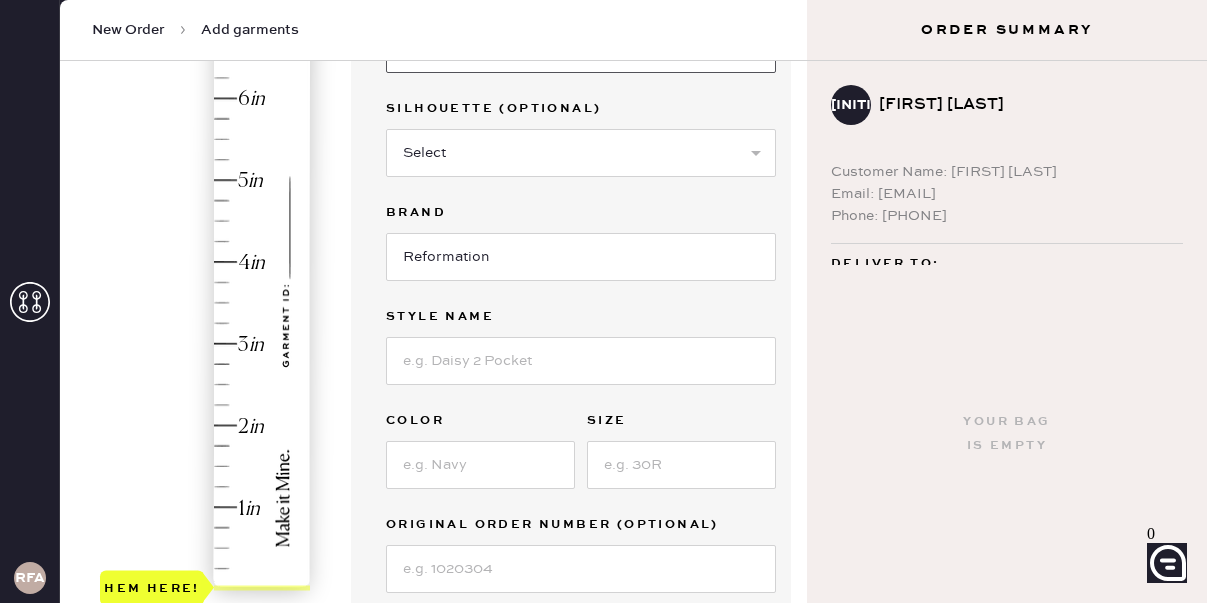scroll, scrollTop: 324, scrollLeft: 0, axis: vertical 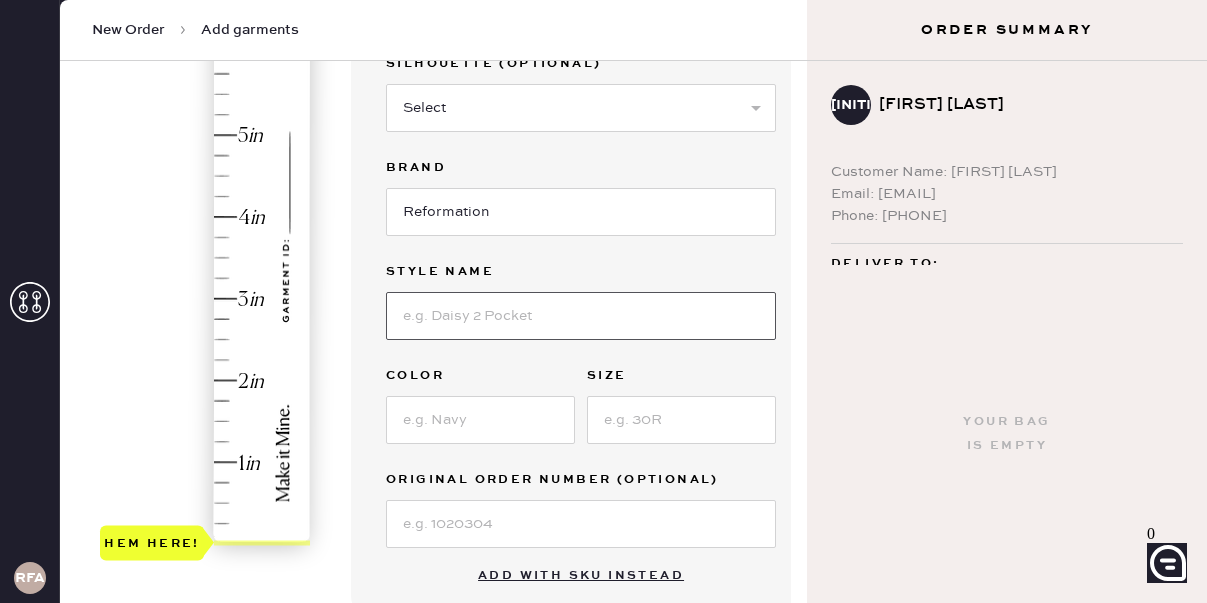 click at bounding box center (581, 316) 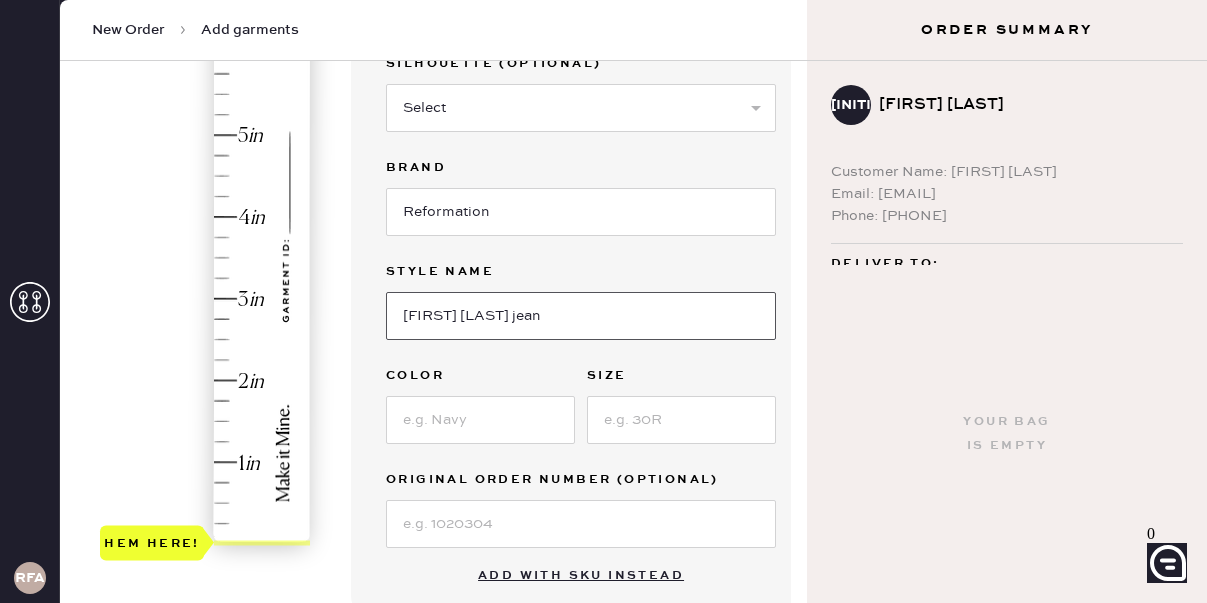 type on "[FIRST] [LAST] jean" 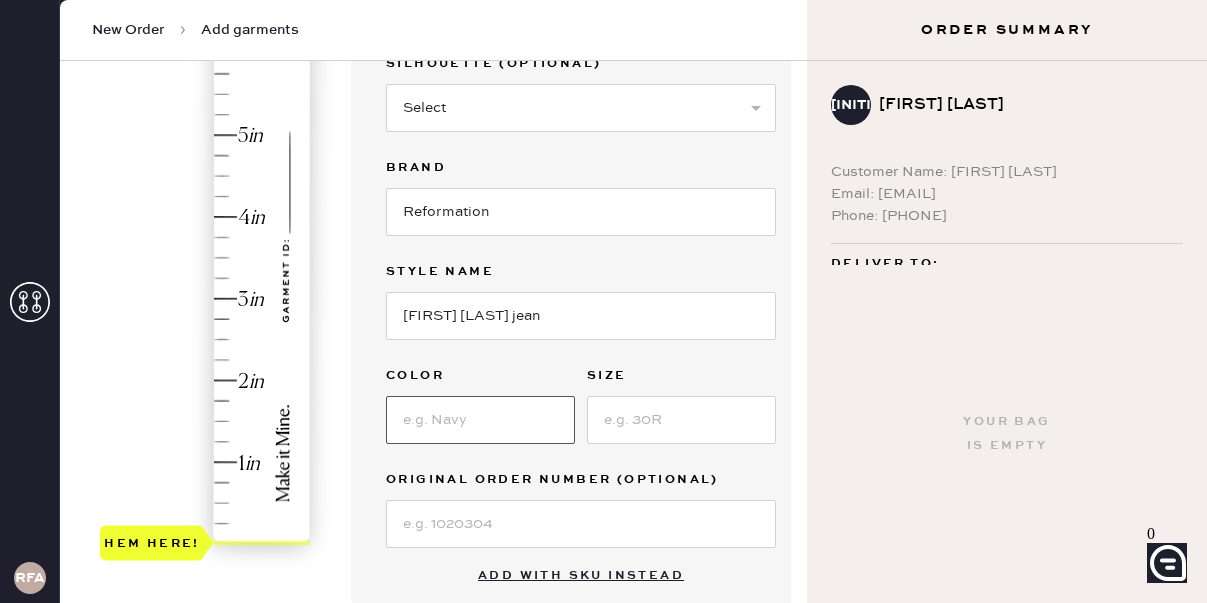 click at bounding box center (480, 420) 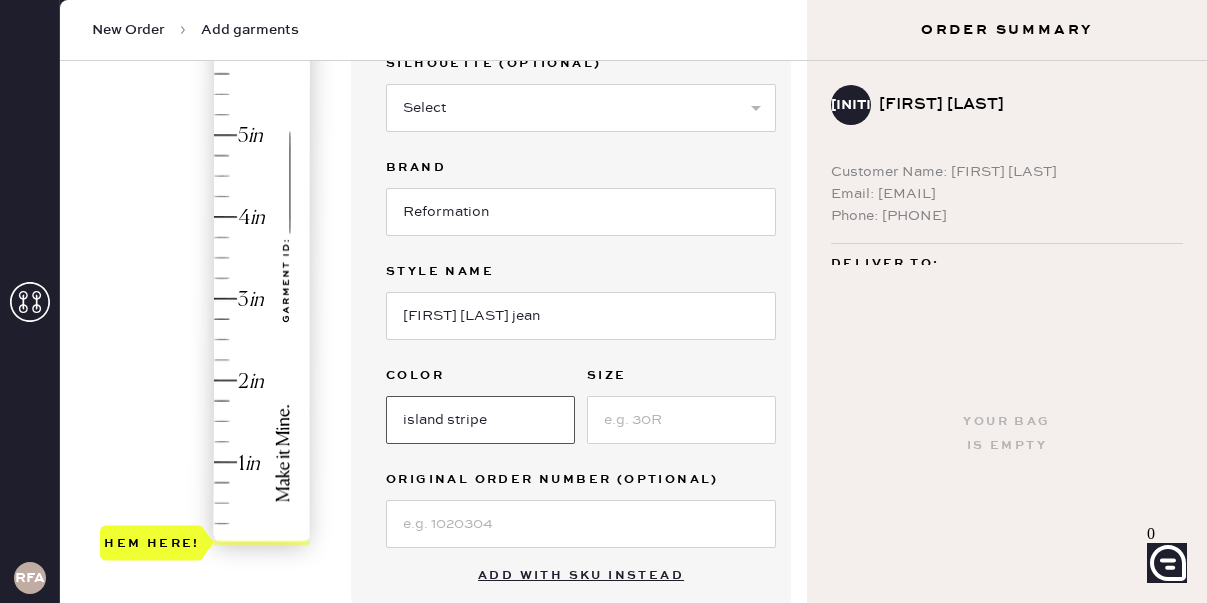 type on "island stripe" 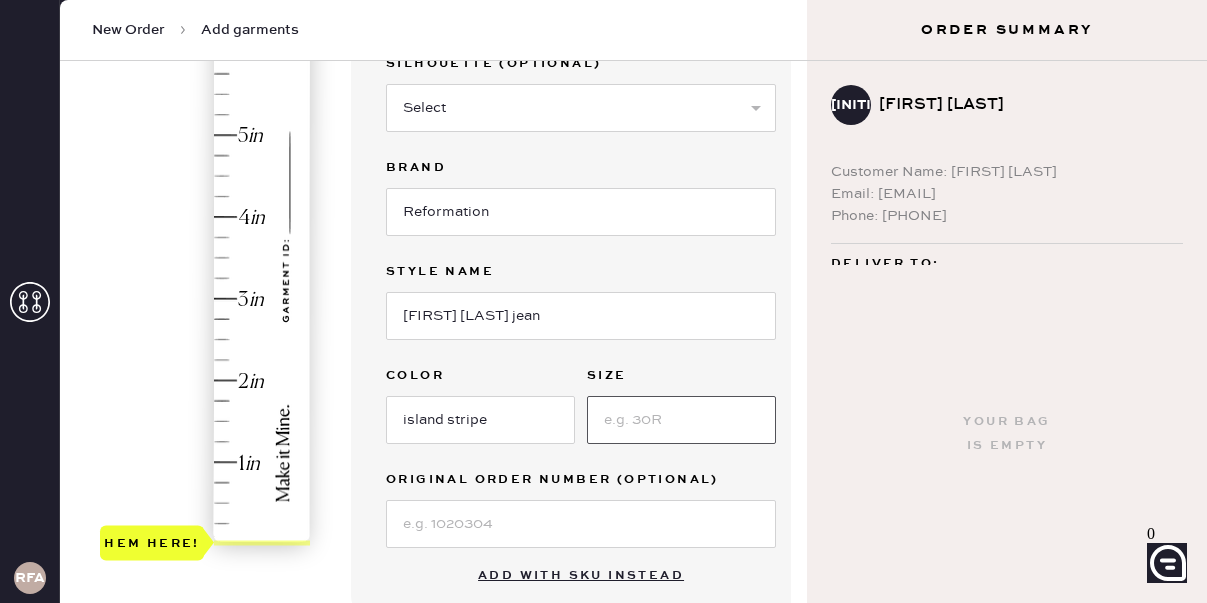 click at bounding box center [681, 420] 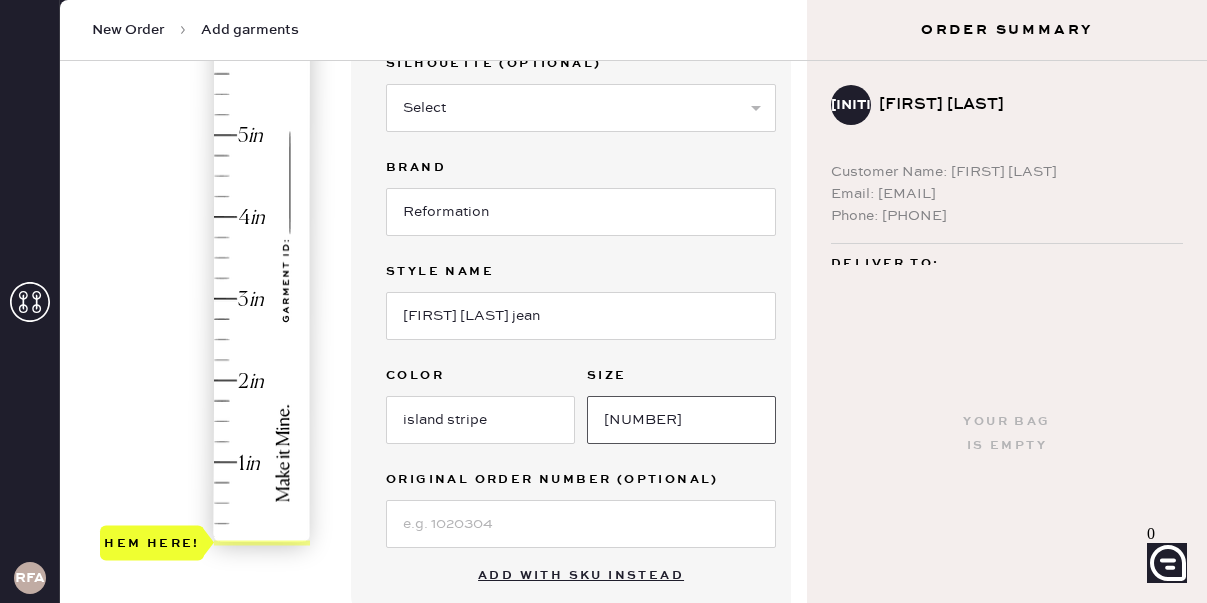 type on "[NUMBER]" 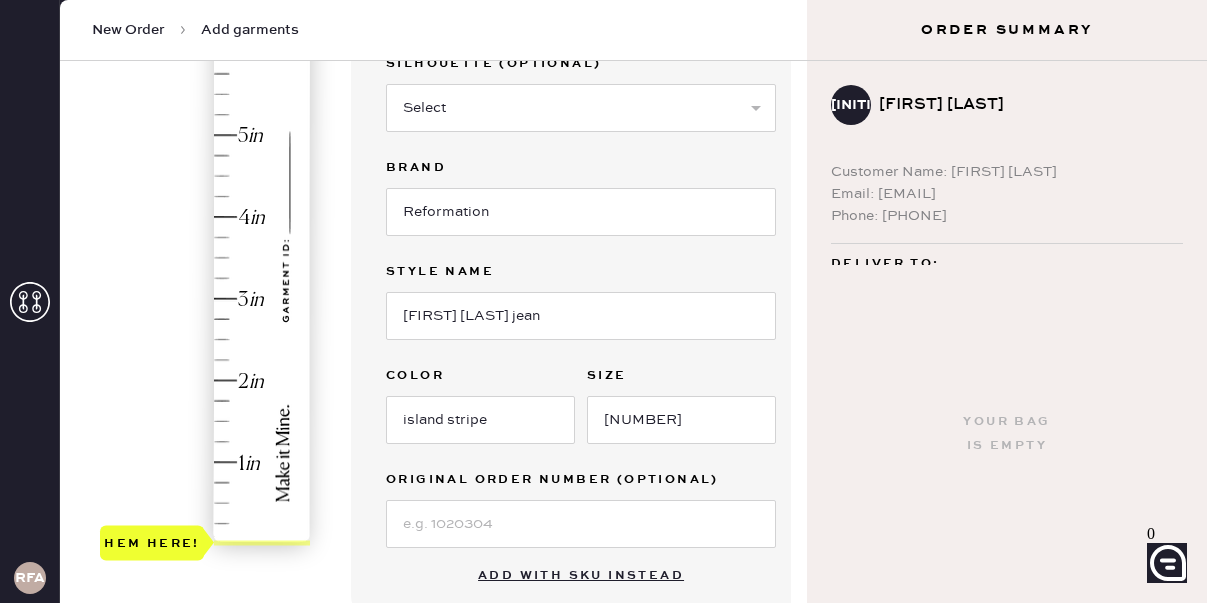 click on "Hem here!" at bounding box center (206, 258) 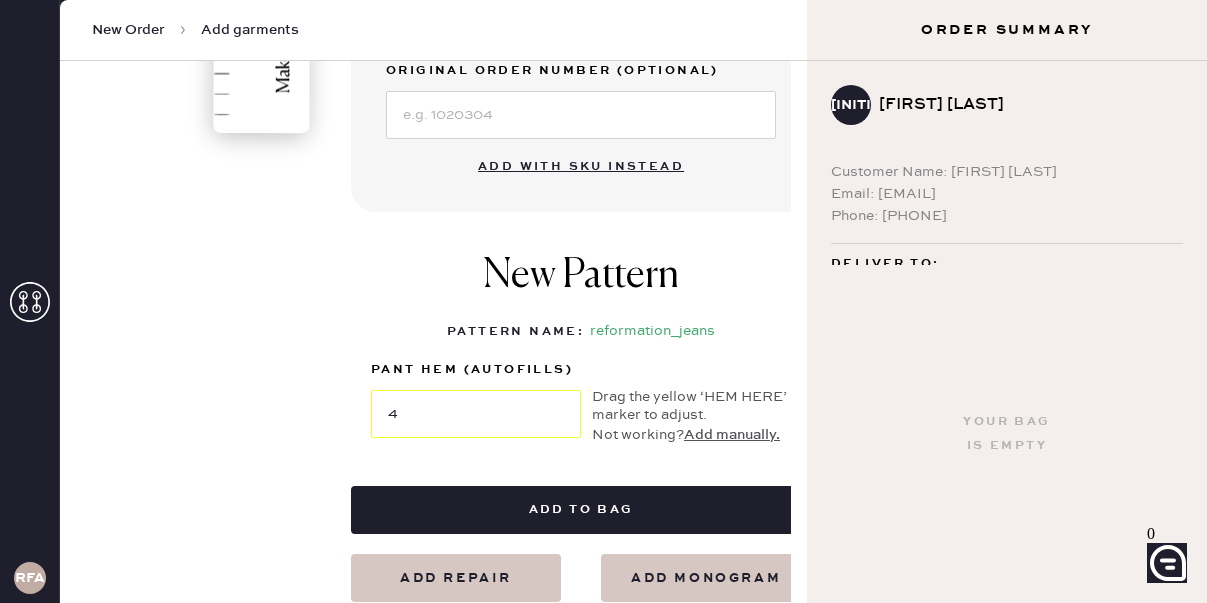 scroll, scrollTop: 745, scrollLeft: 0, axis: vertical 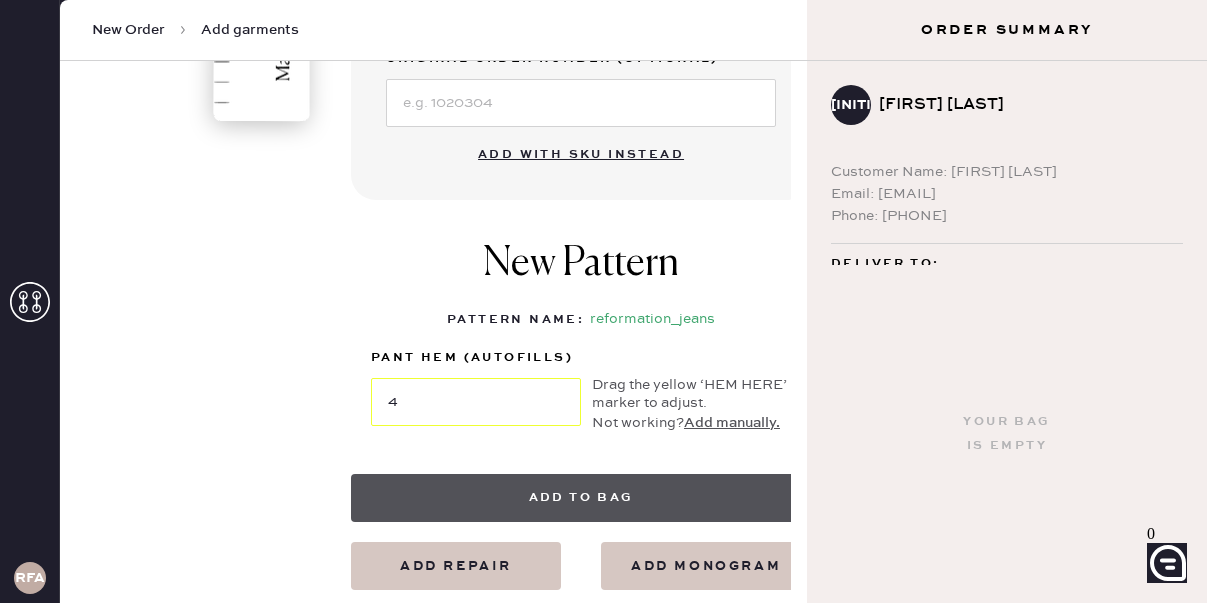 click on "Add to bag" at bounding box center (581, 498) 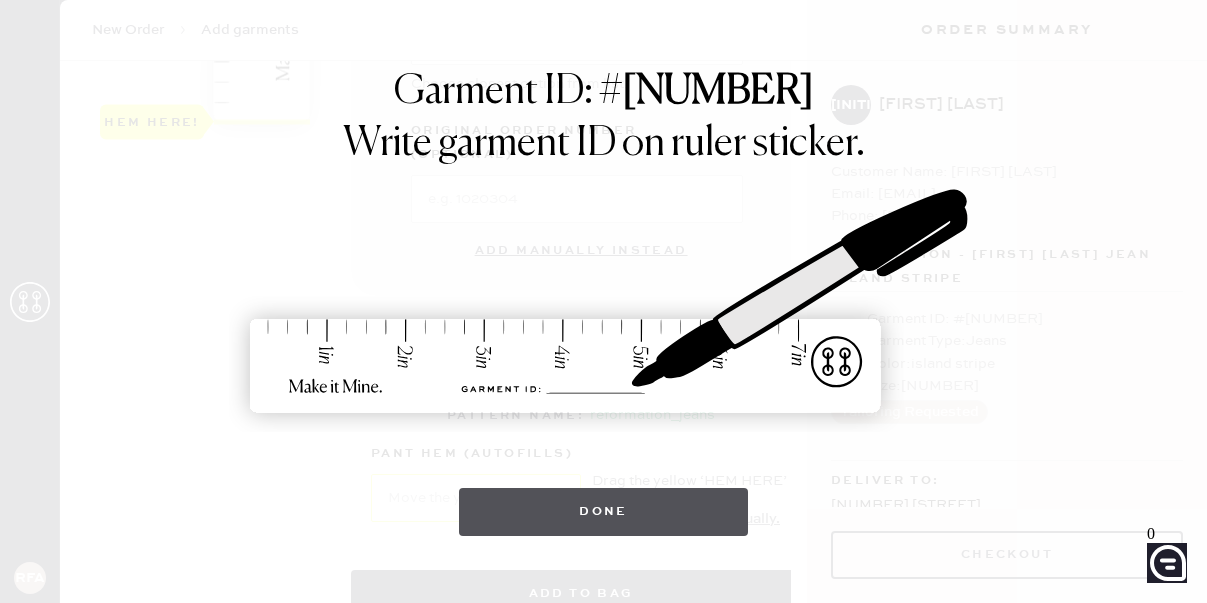 click on "Done" at bounding box center [603, 512] 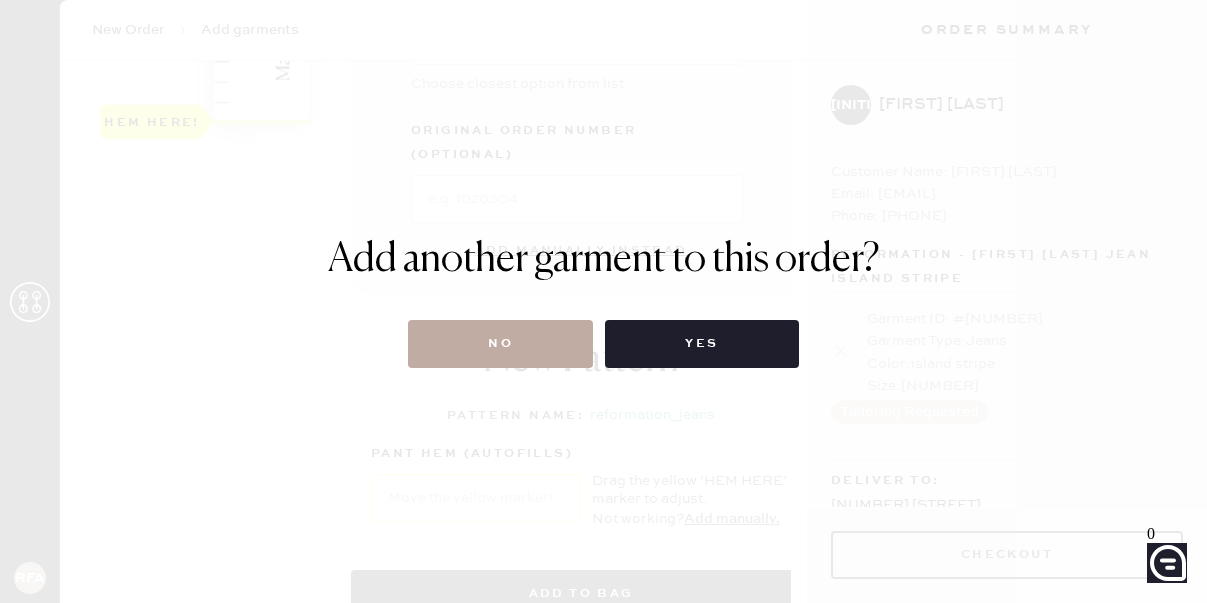 click on "No" at bounding box center [500, 344] 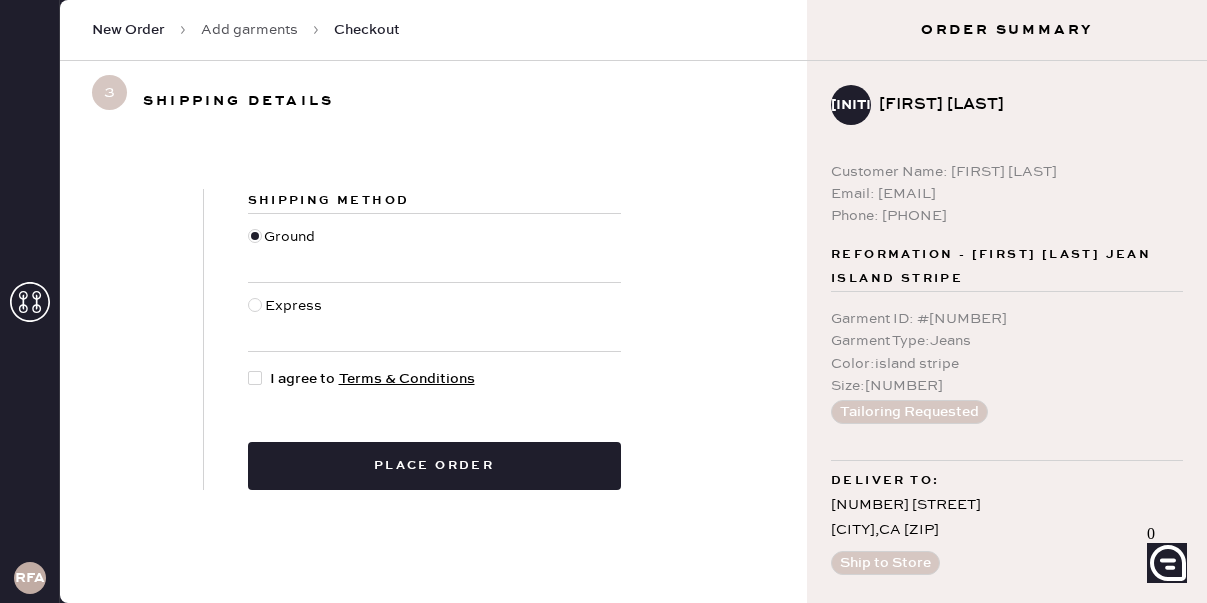 click at bounding box center [259, 379] 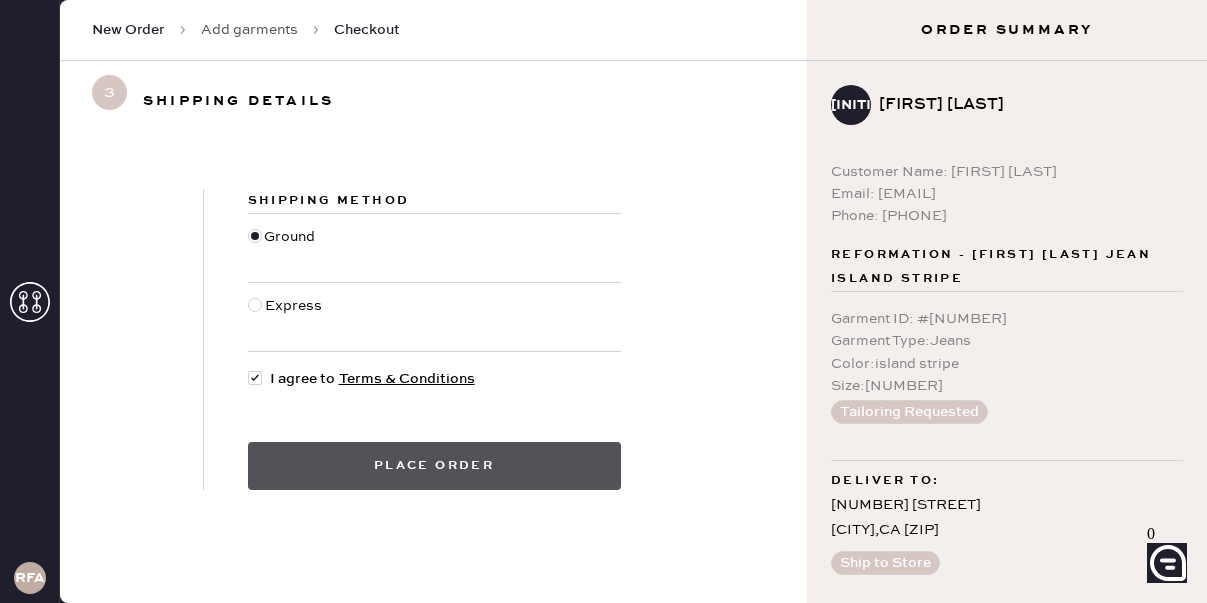 click on "Place order" at bounding box center [434, 466] 